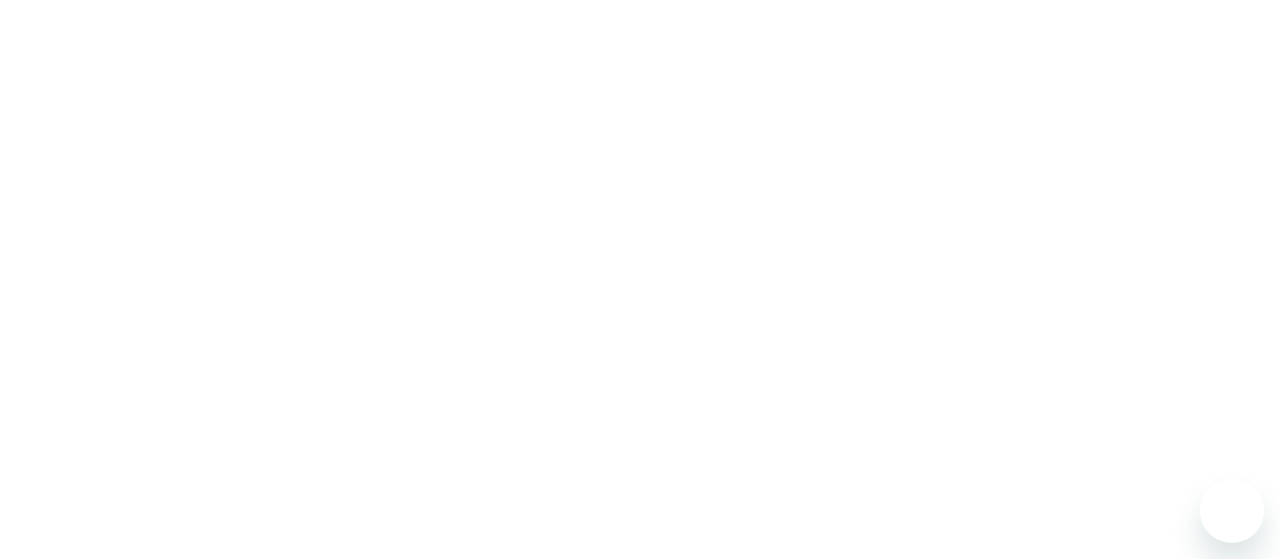 scroll, scrollTop: 0, scrollLeft: 0, axis: both 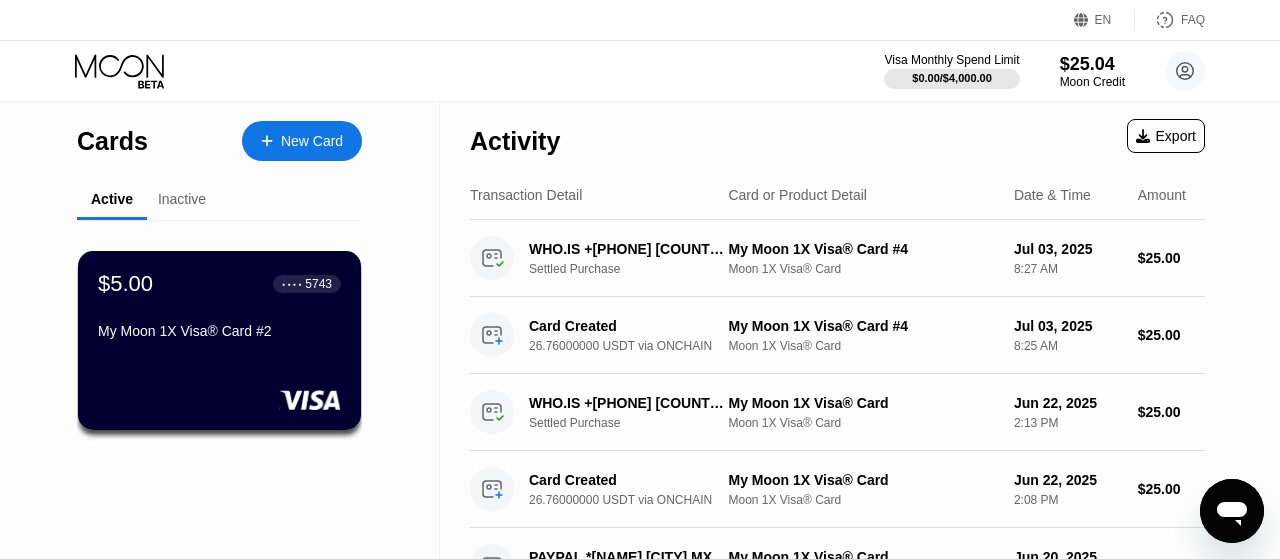 click on "New Card" at bounding box center [312, 141] 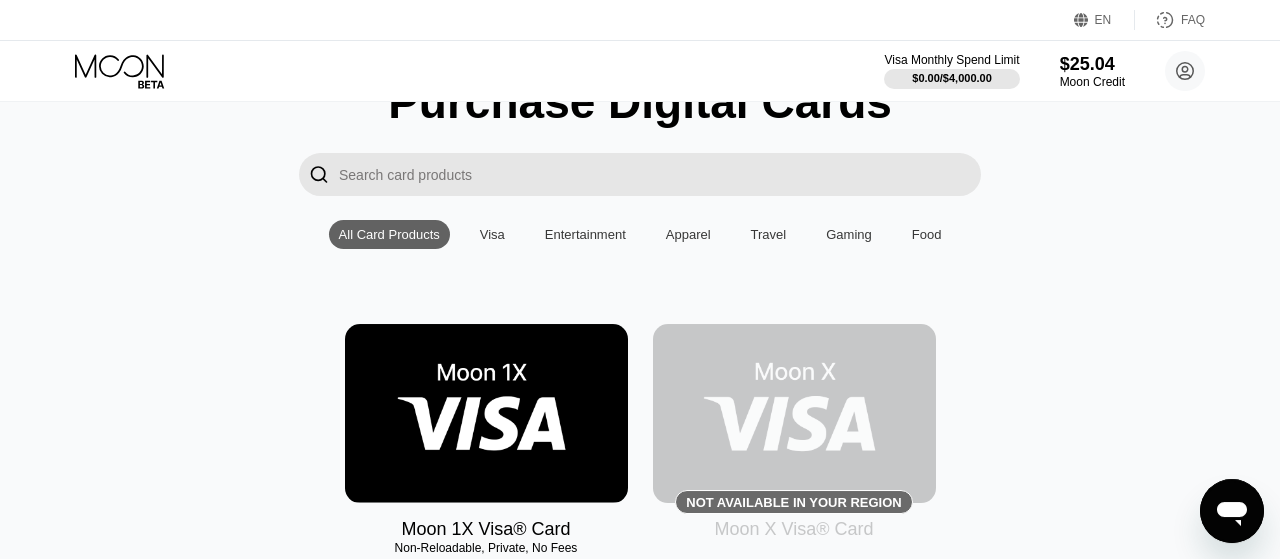 scroll, scrollTop: 208, scrollLeft: 0, axis: vertical 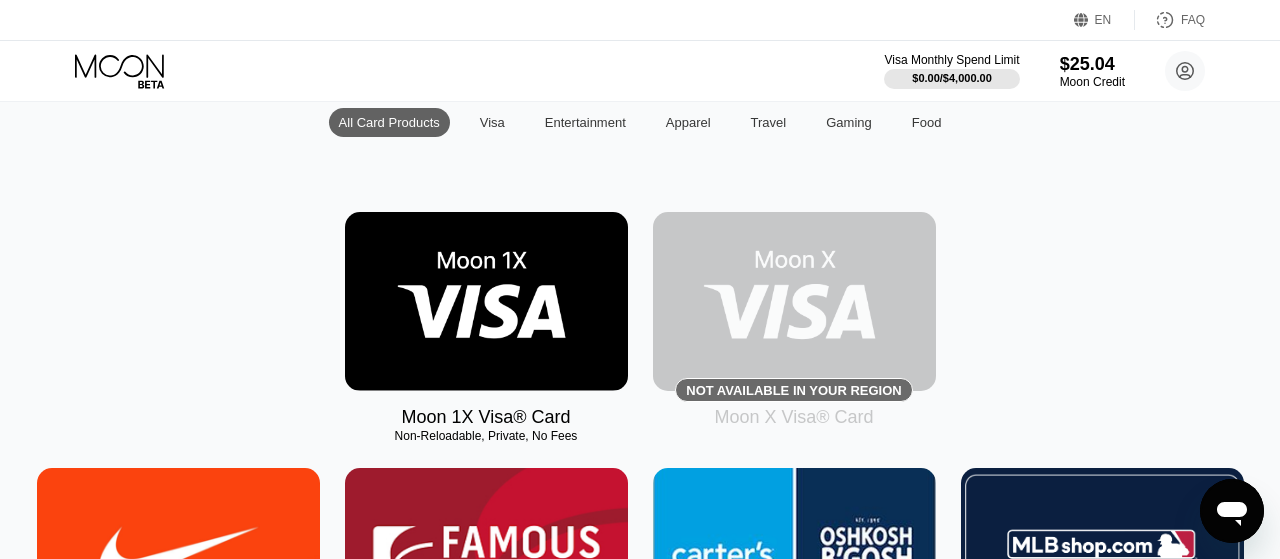 click at bounding box center (486, 301) 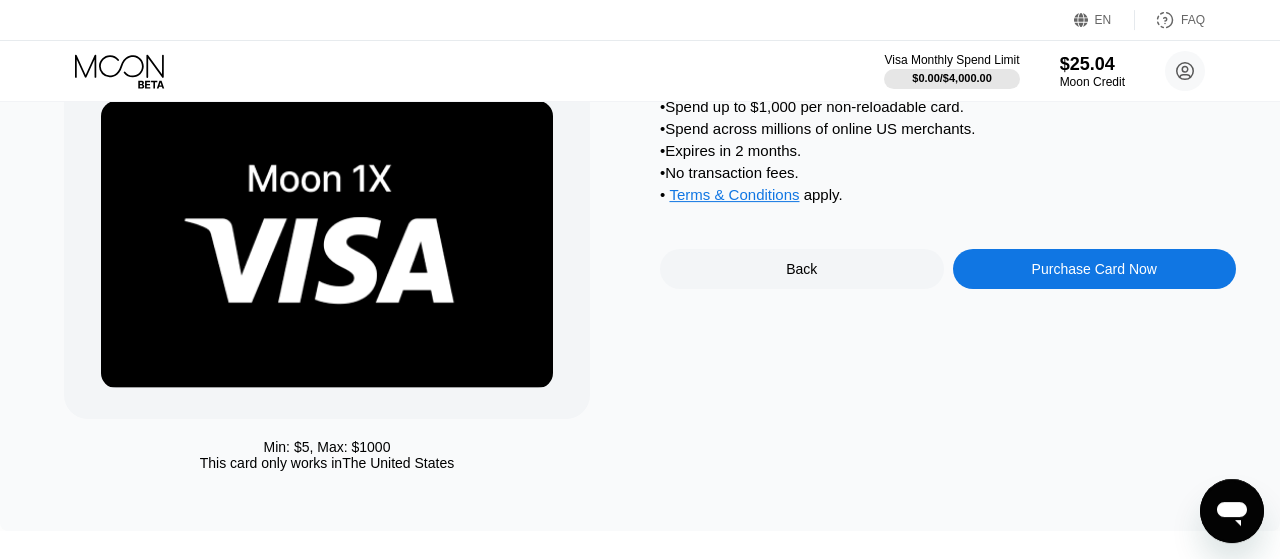 scroll, scrollTop: 104, scrollLeft: 0, axis: vertical 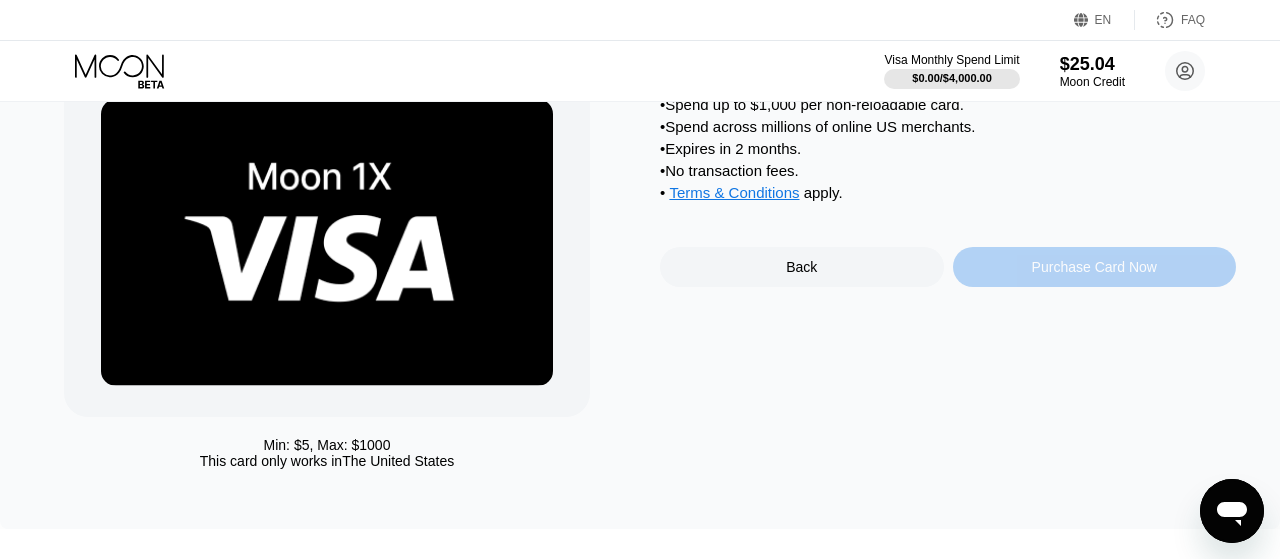 click on "Purchase Card Now" at bounding box center (1094, 267) 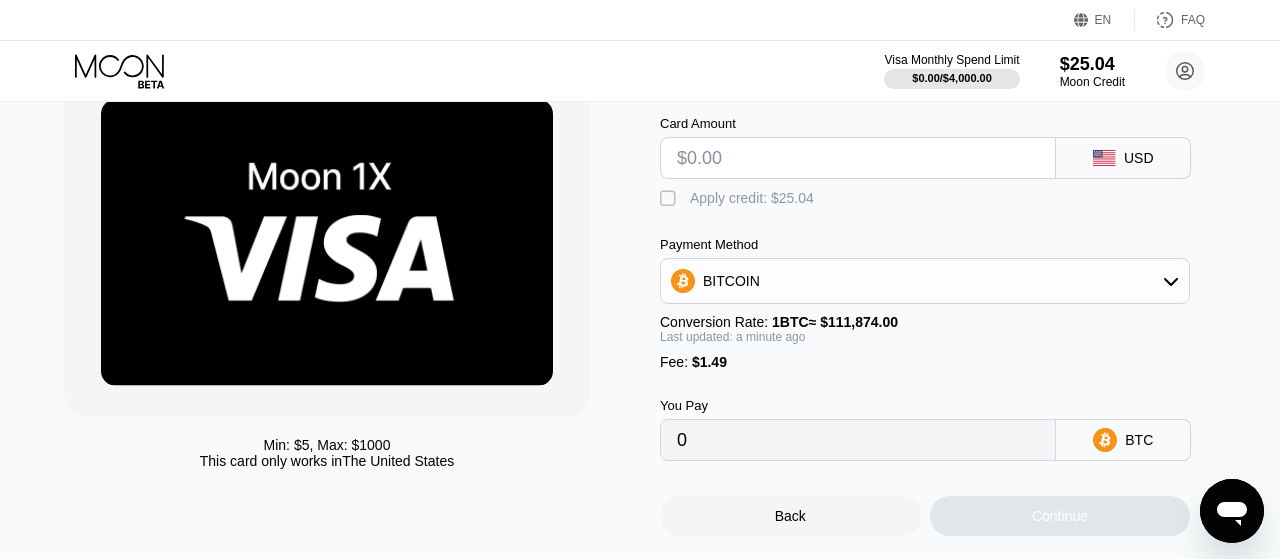 click at bounding box center [858, 158] 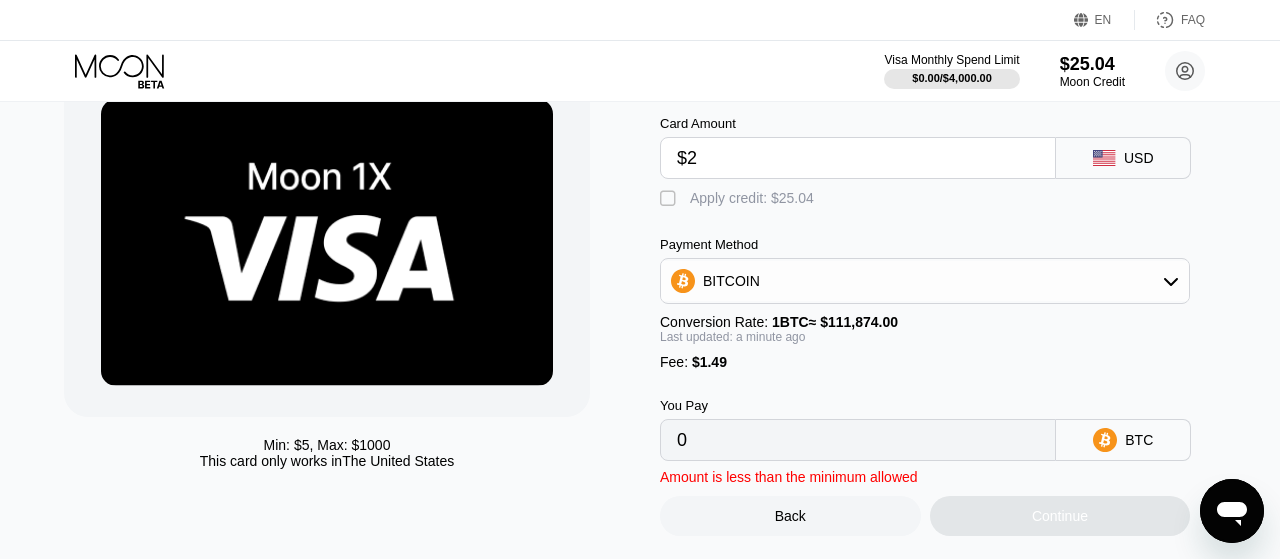 type on "0.00003120" 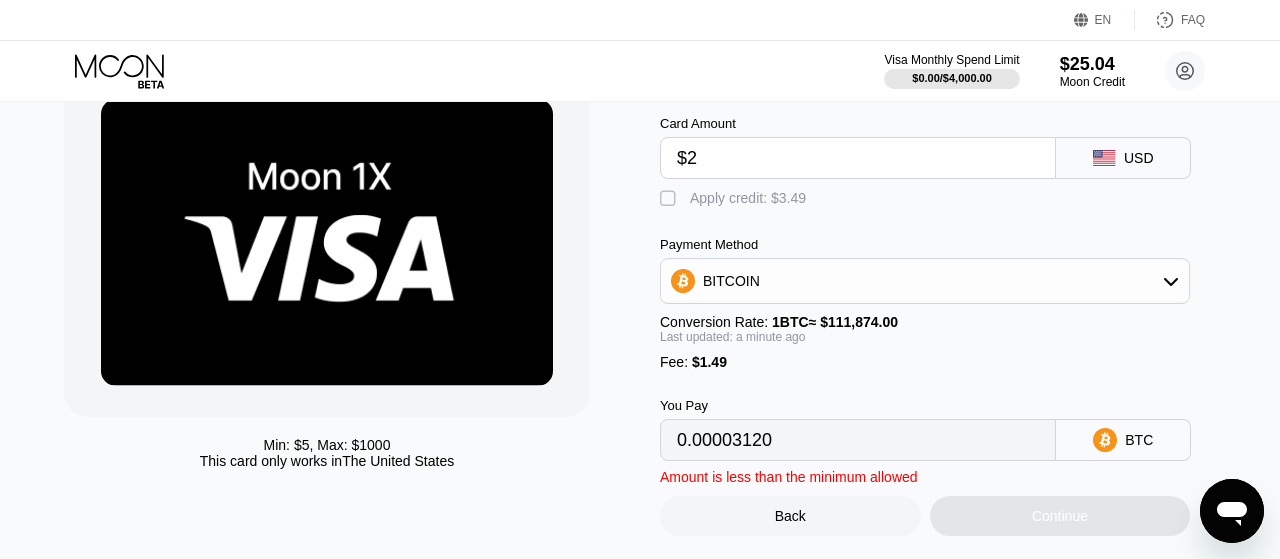 type on "$25" 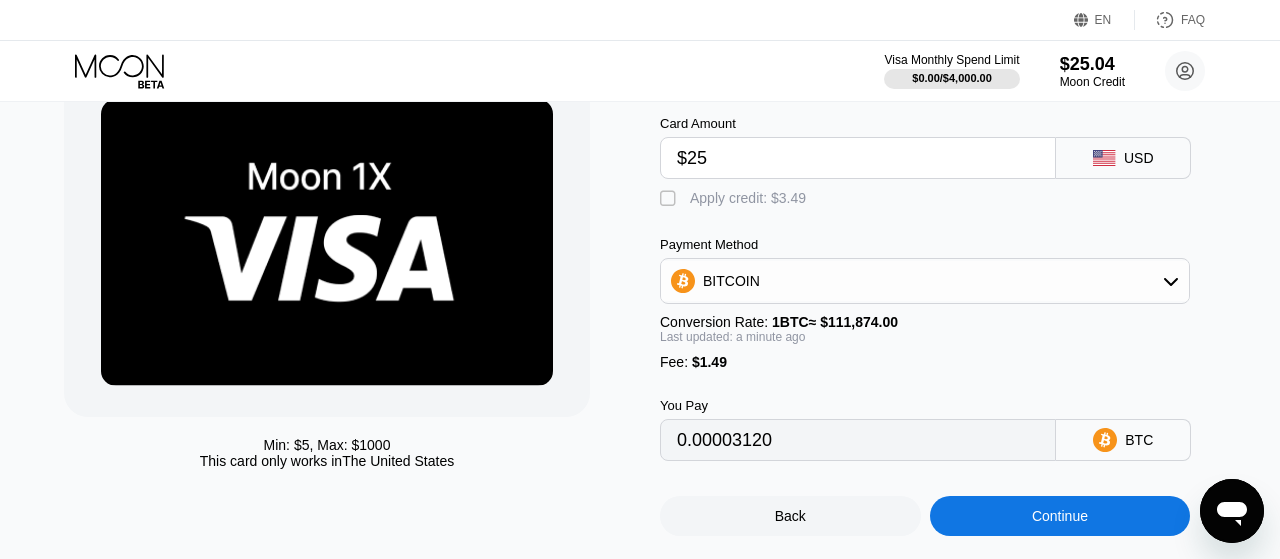 type on "0.00023679" 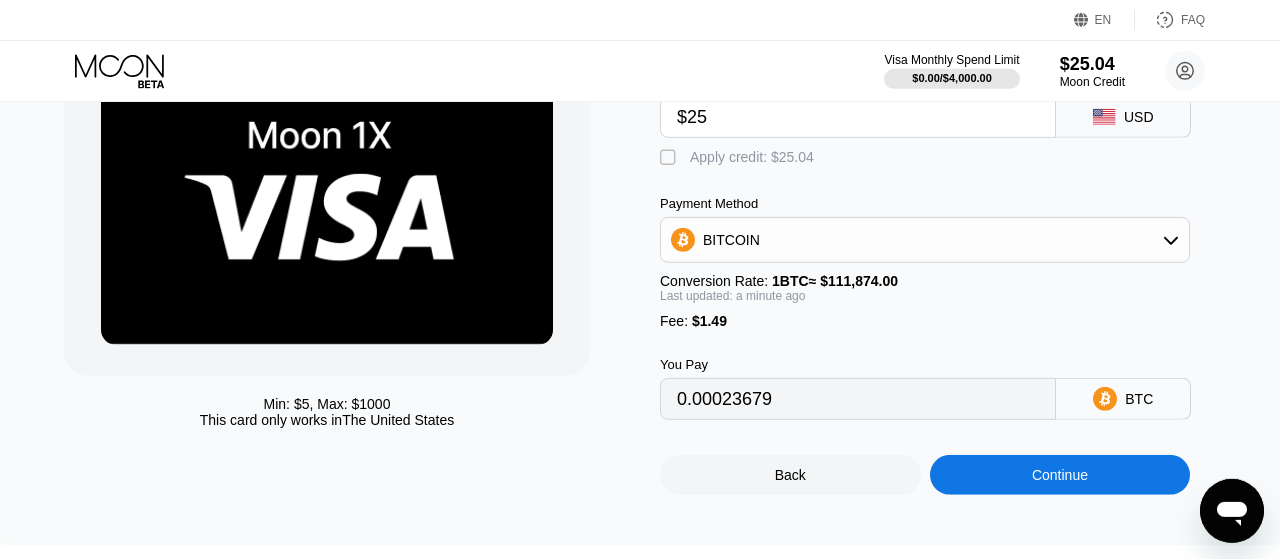 scroll, scrollTop: 104, scrollLeft: 0, axis: vertical 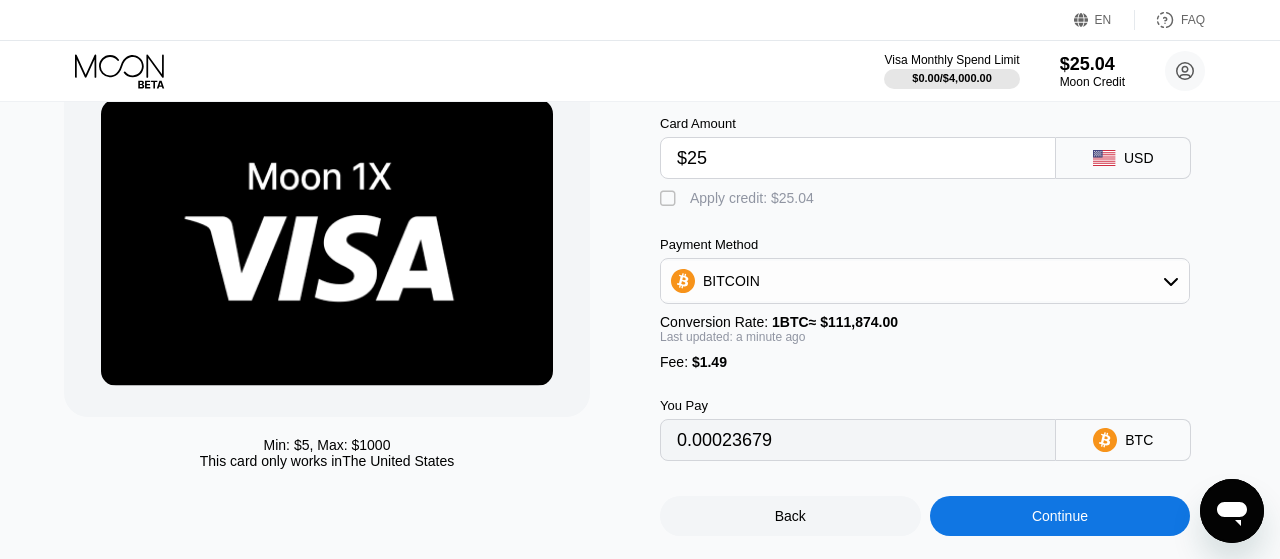 type on "$25" 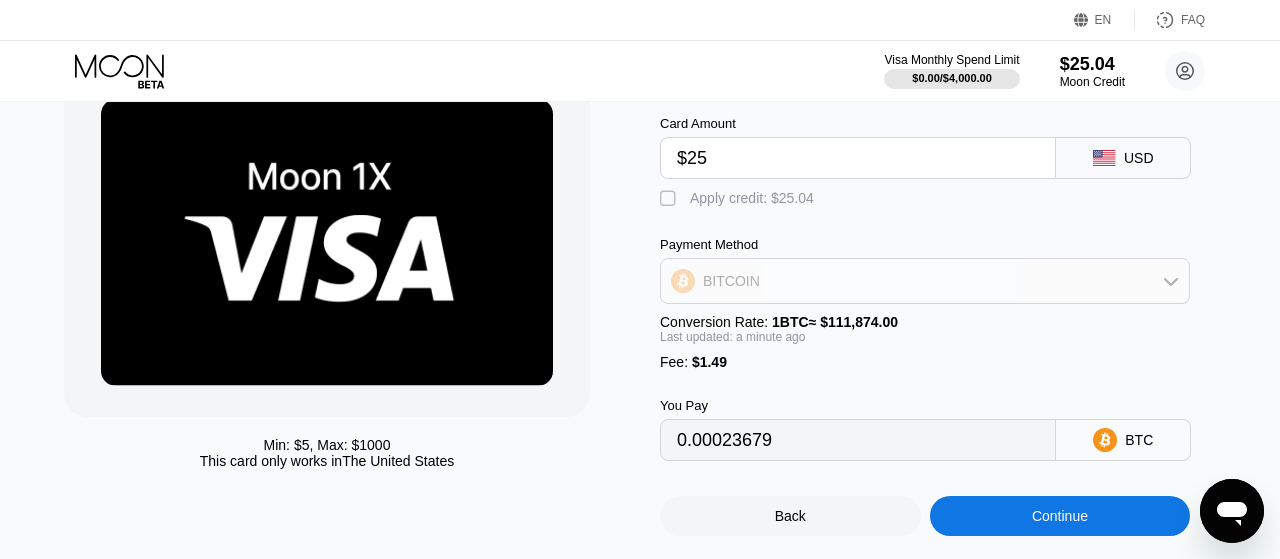 click on "BITCOIN" at bounding box center [925, 281] 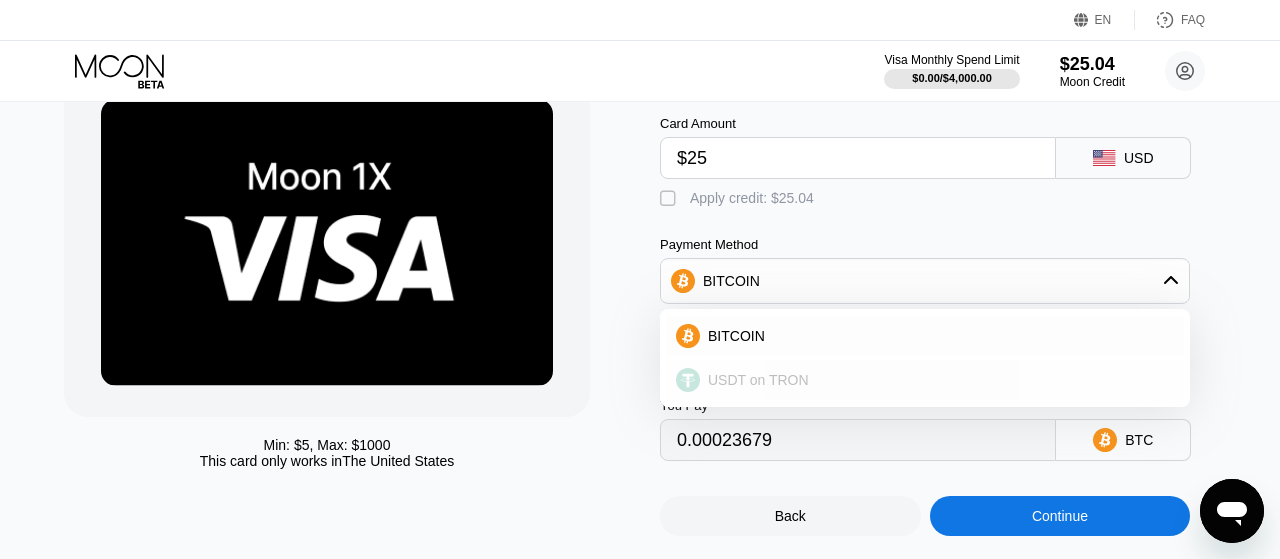 click on "USDT on TRON" at bounding box center [758, 380] 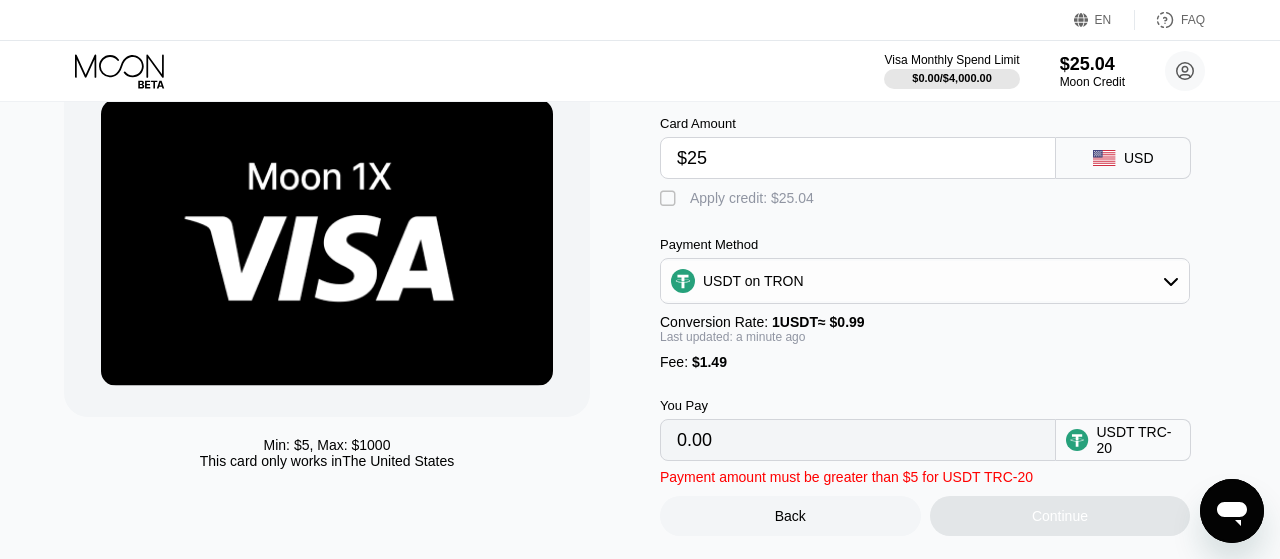 type on "26.76" 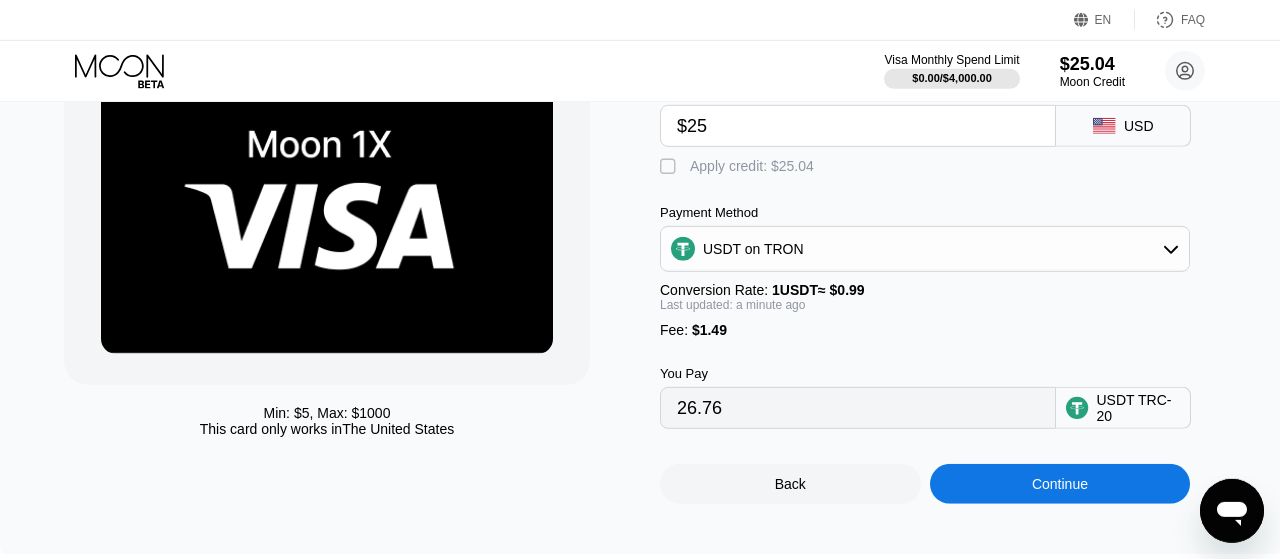 scroll, scrollTop: 208, scrollLeft: 0, axis: vertical 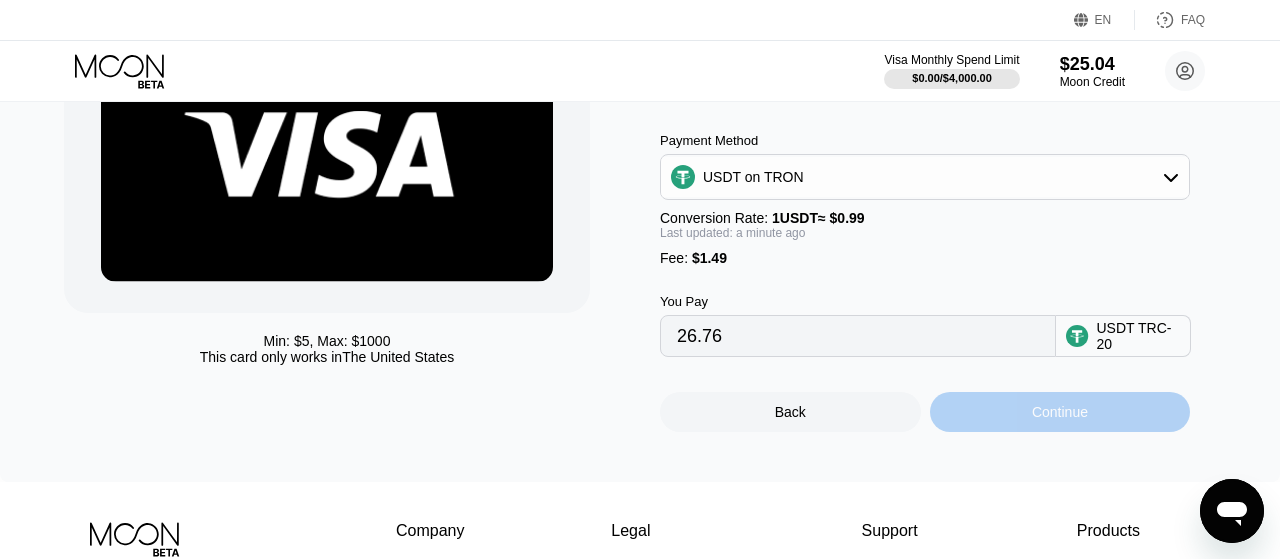 click on "Continue" at bounding box center [1060, 412] 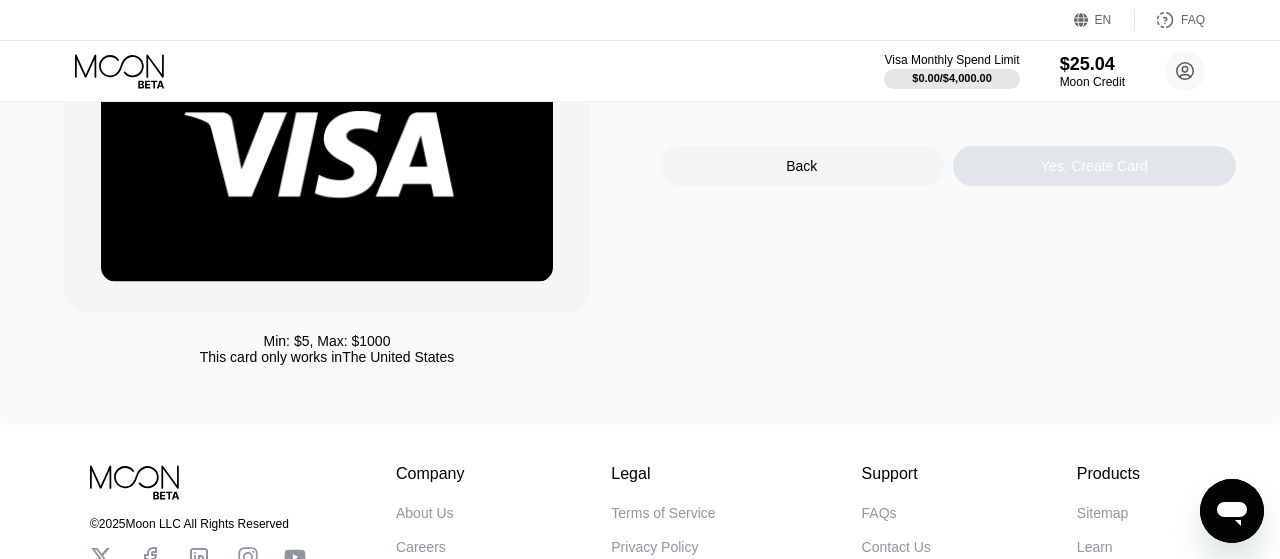 scroll, scrollTop: 0, scrollLeft: 0, axis: both 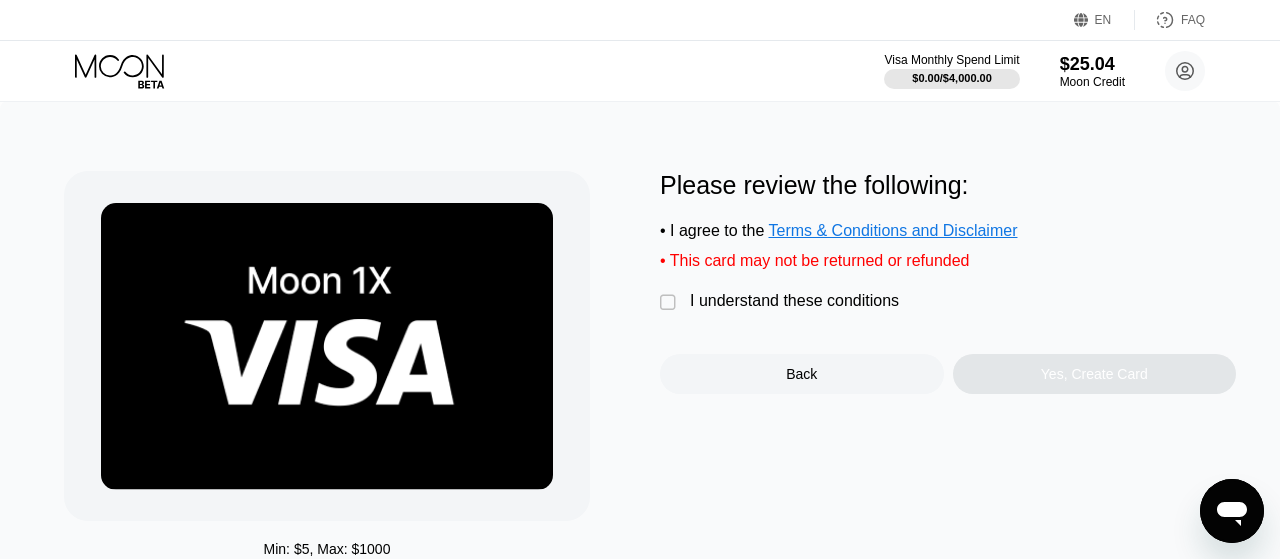 click on "" at bounding box center (670, 303) 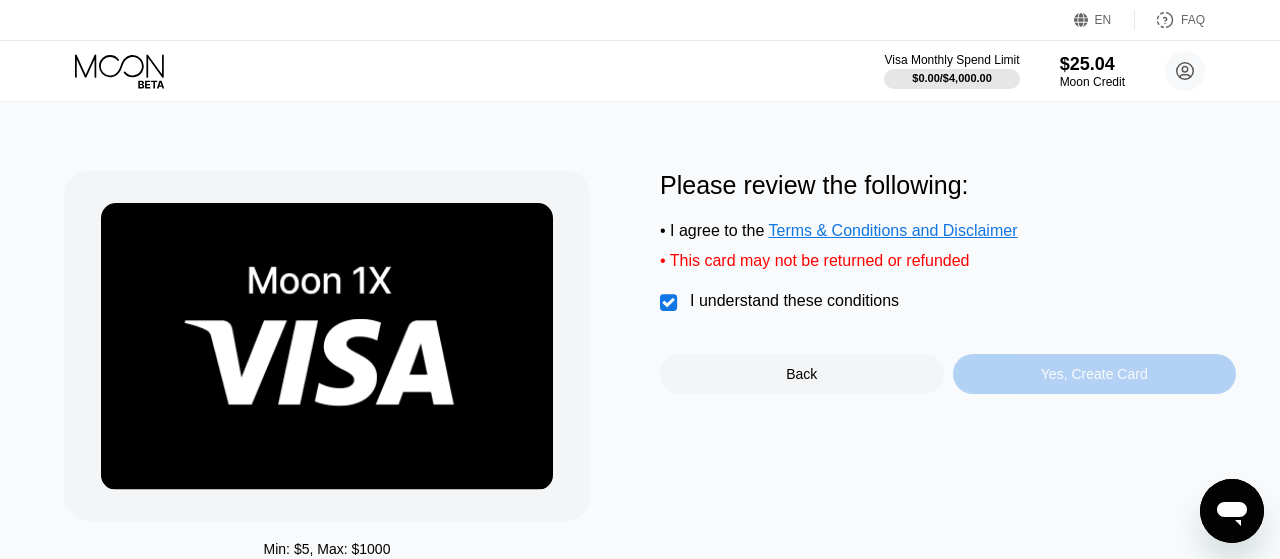 click on "Yes, Create Card" at bounding box center [1094, 374] 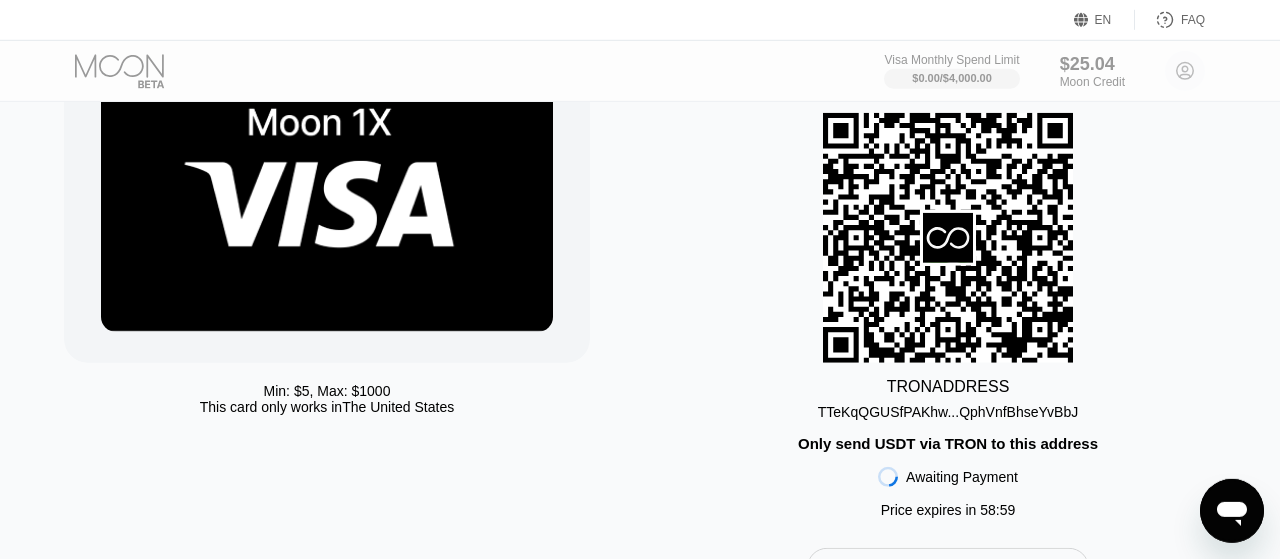scroll, scrollTop: 208, scrollLeft: 0, axis: vertical 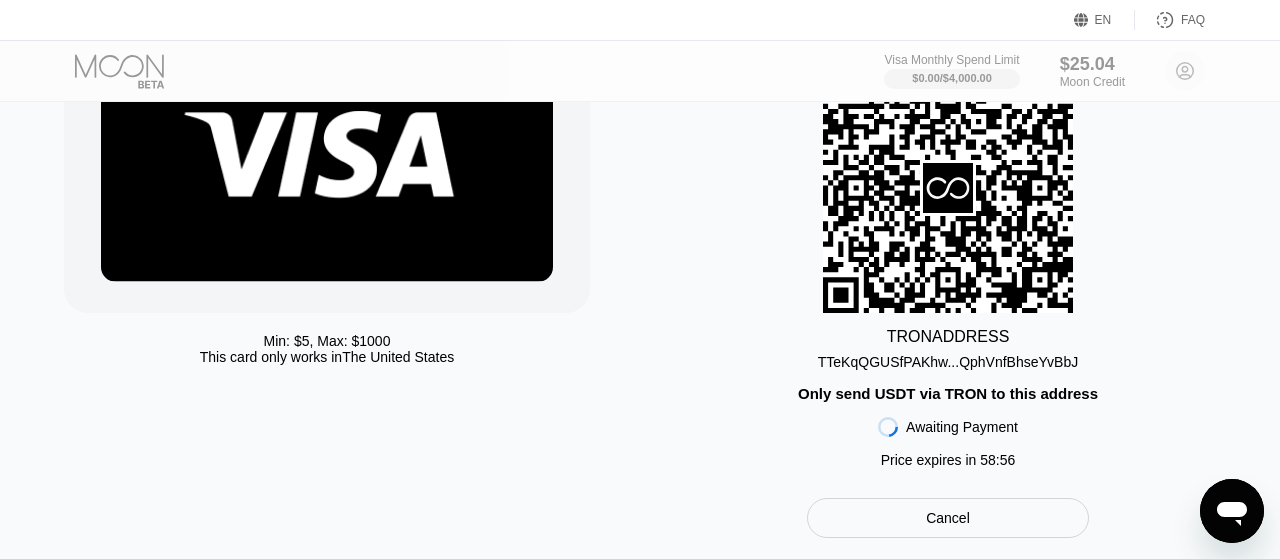 click on "TTeKqQGUSfPAKhw...QphVnfBhseYvBbJ" at bounding box center [948, 362] 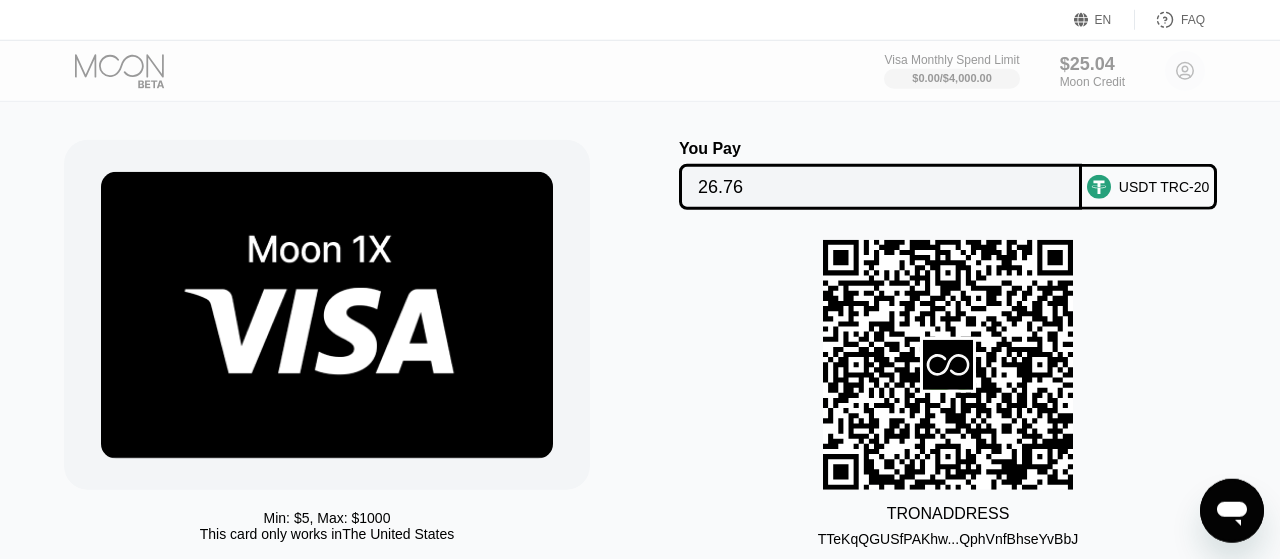 scroll, scrollTop: 104, scrollLeft: 0, axis: vertical 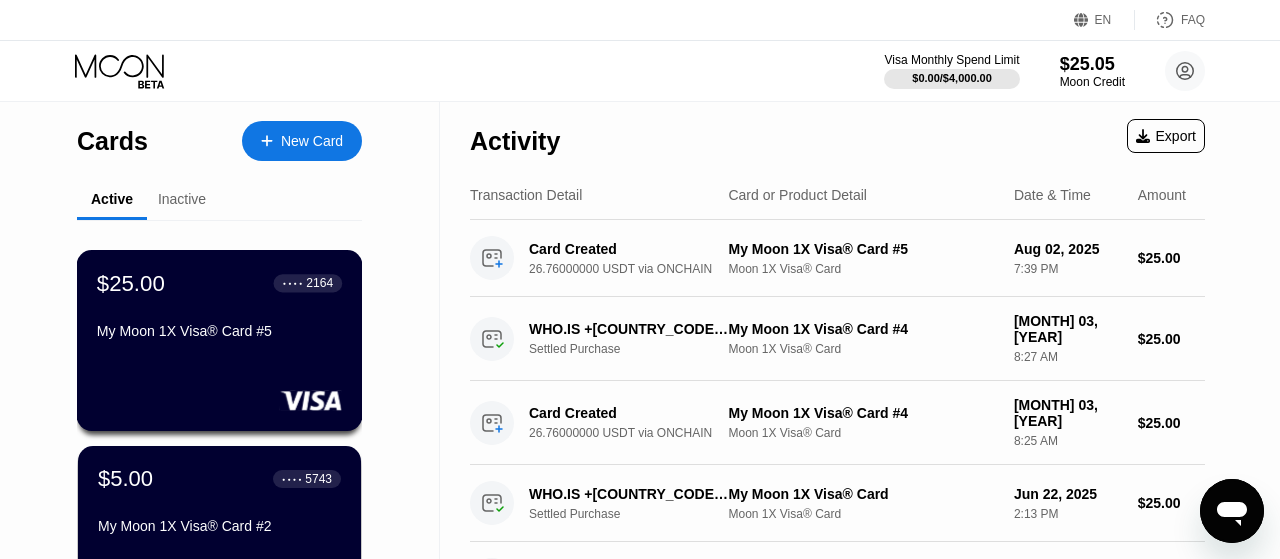 click on "My Moon 1X Visa® Card #5" at bounding box center (219, 331) 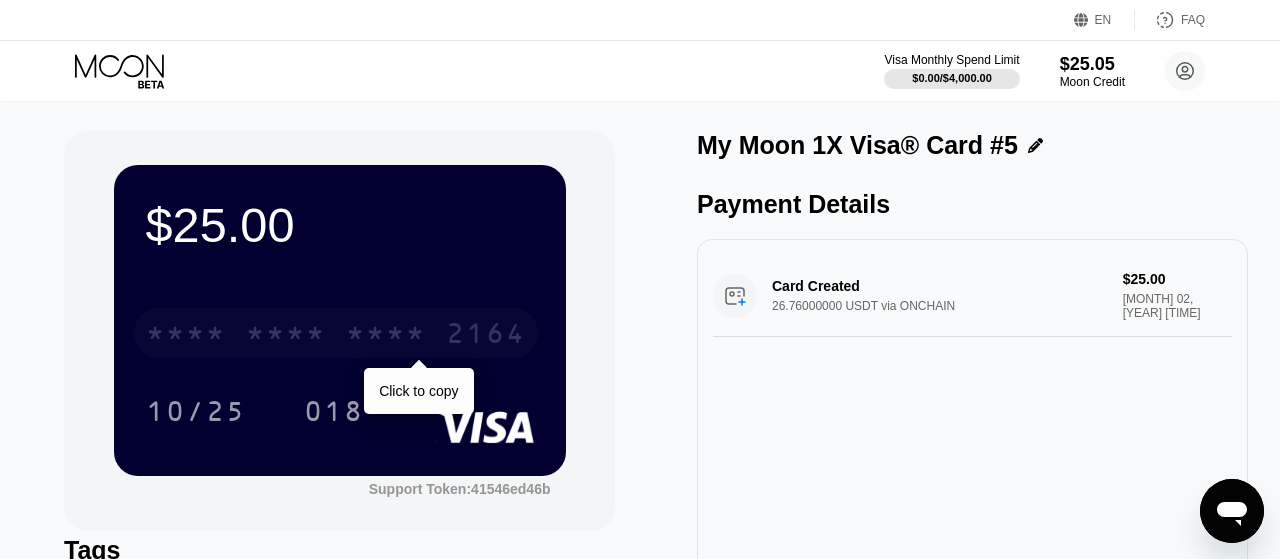 click on "2164" at bounding box center [486, 336] 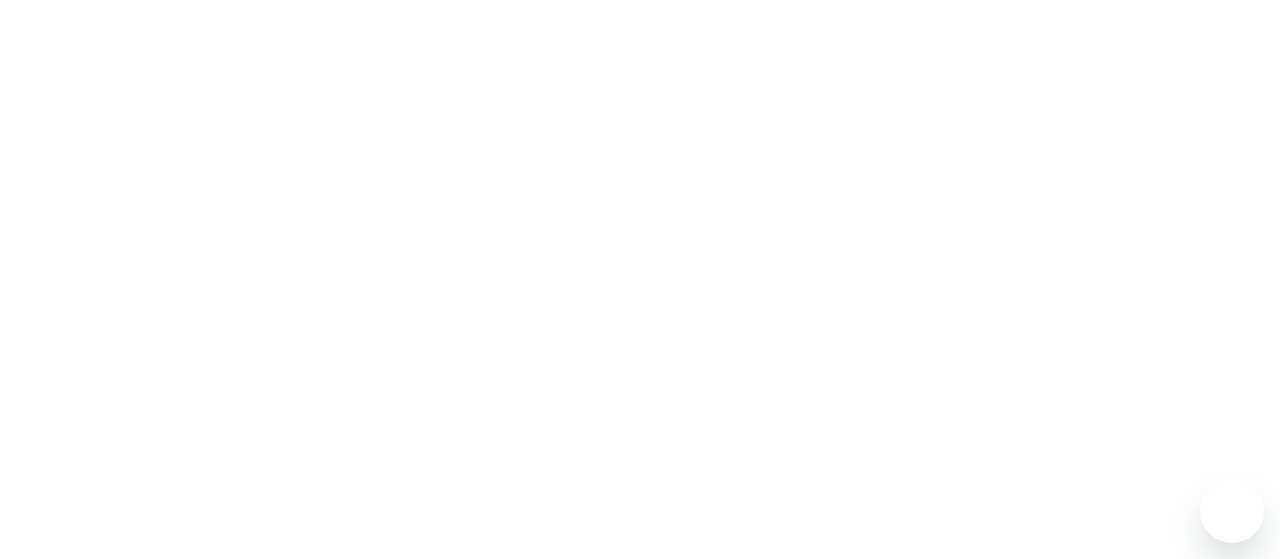 scroll, scrollTop: 0, scrollLeft: 0, axis: both 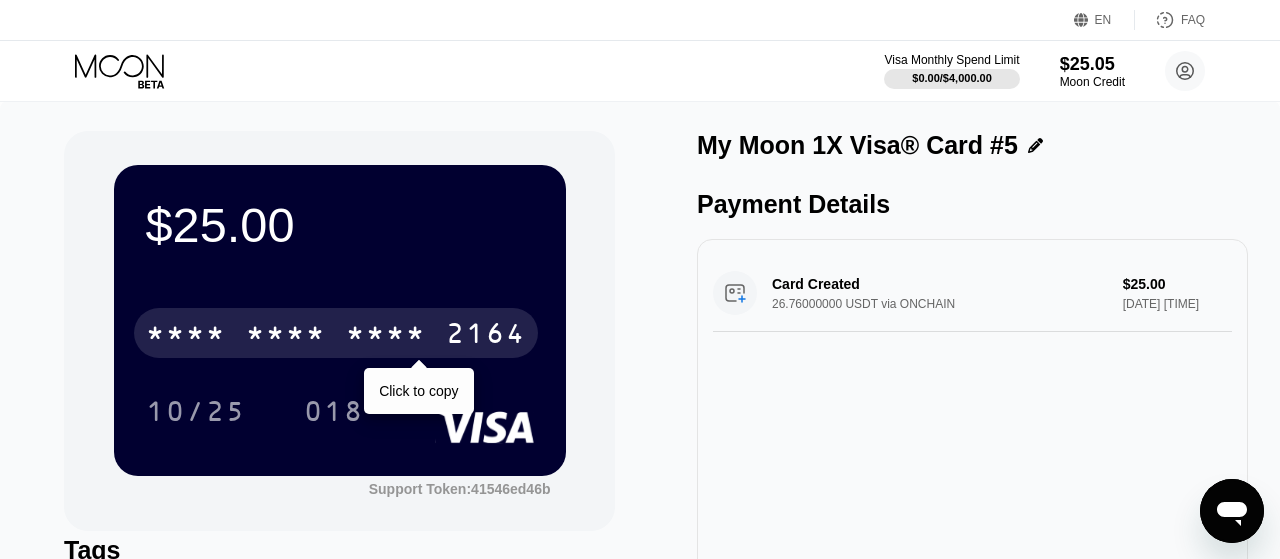 click on "2164" at bounding box center [486, 336] 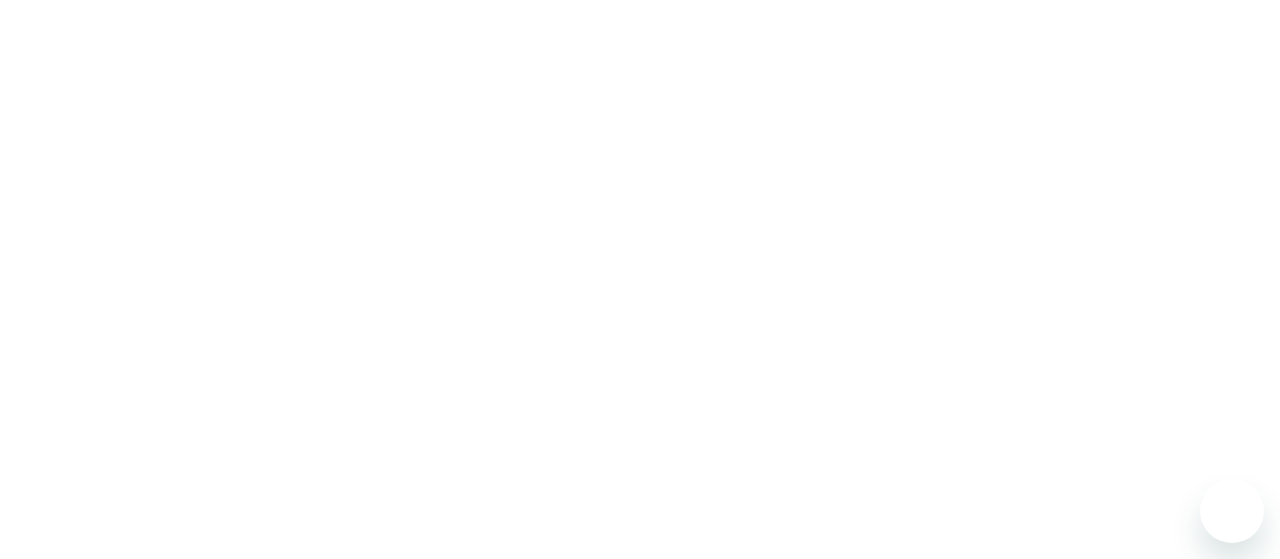 scroll, scrollTop: 0, scrollLeft: 0, axis: both 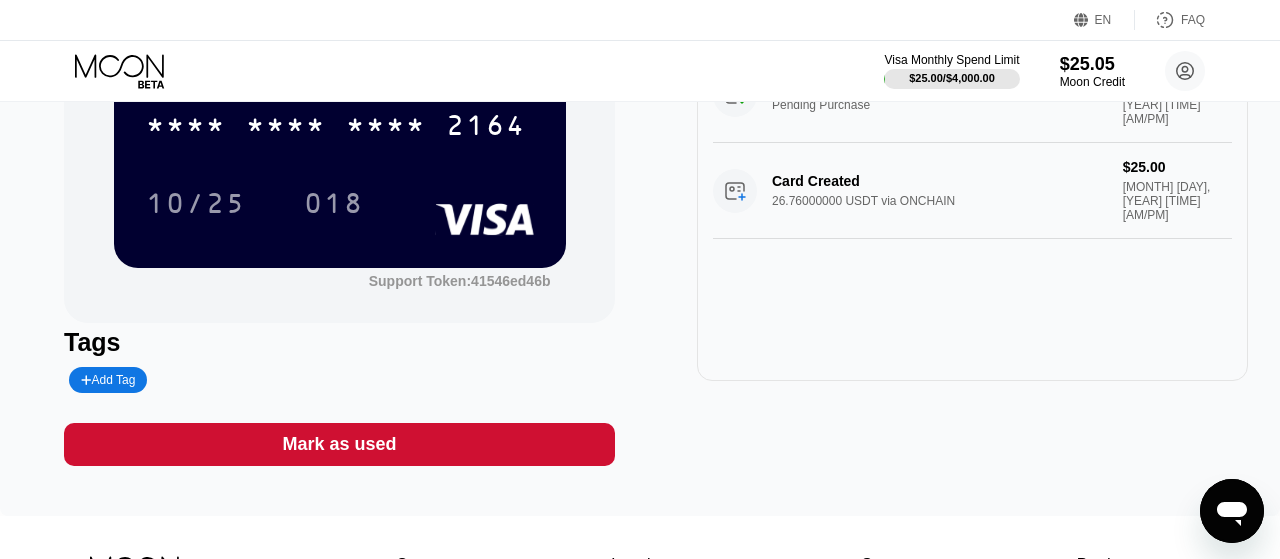 click on "Mark as used" at bounding box center (339, 444) 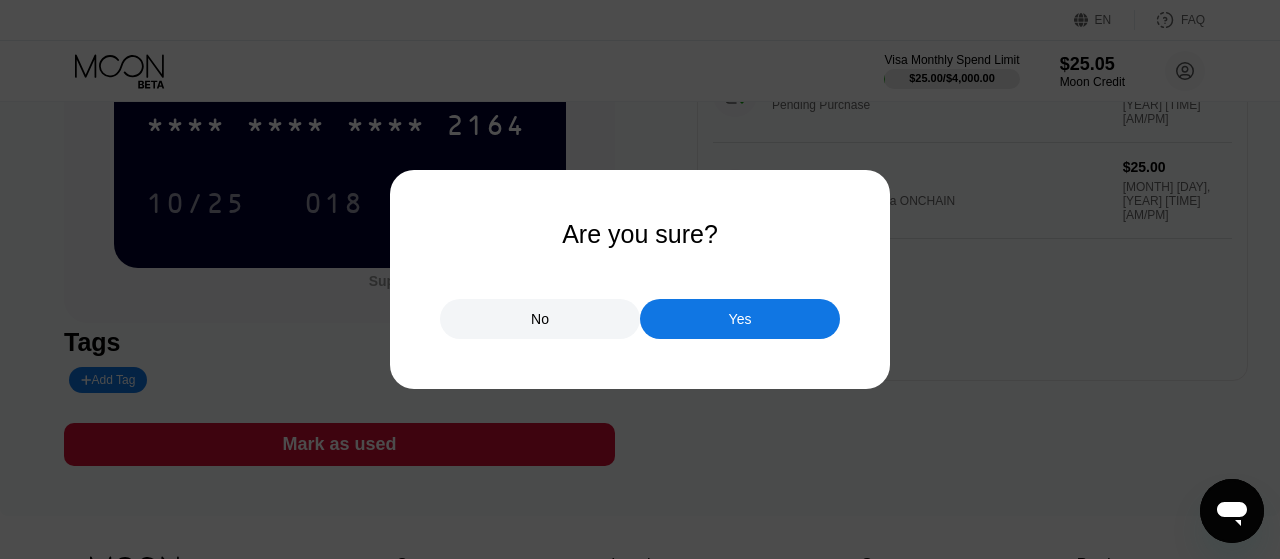 click on "Yes" at bounding box center (740, 319) 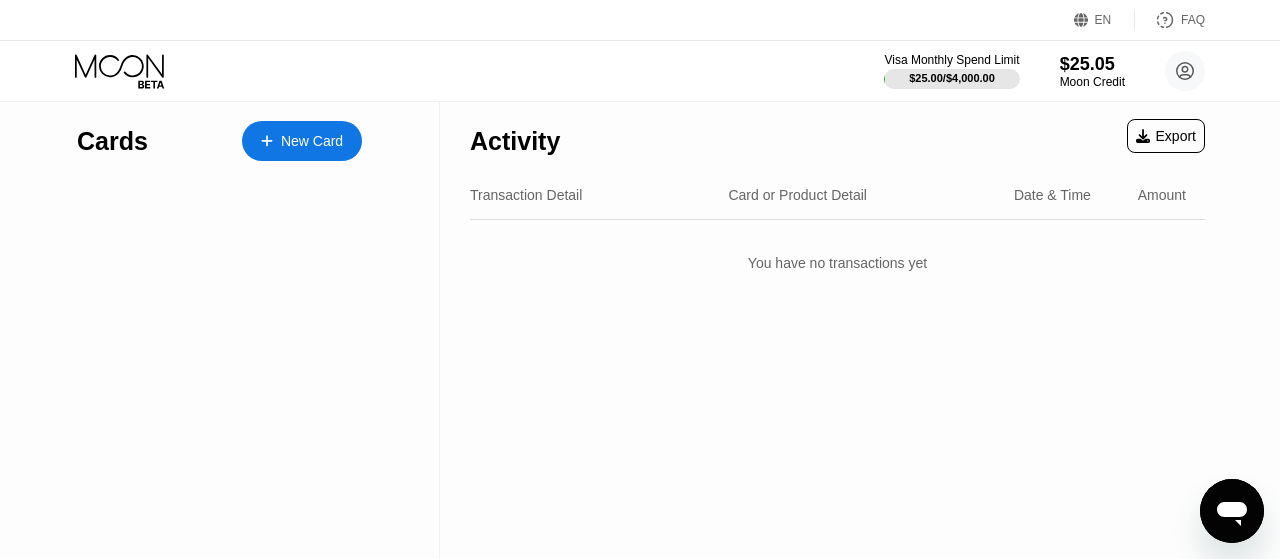 scroll, scrollTop: 0, scrollLeft: 0, axis: both 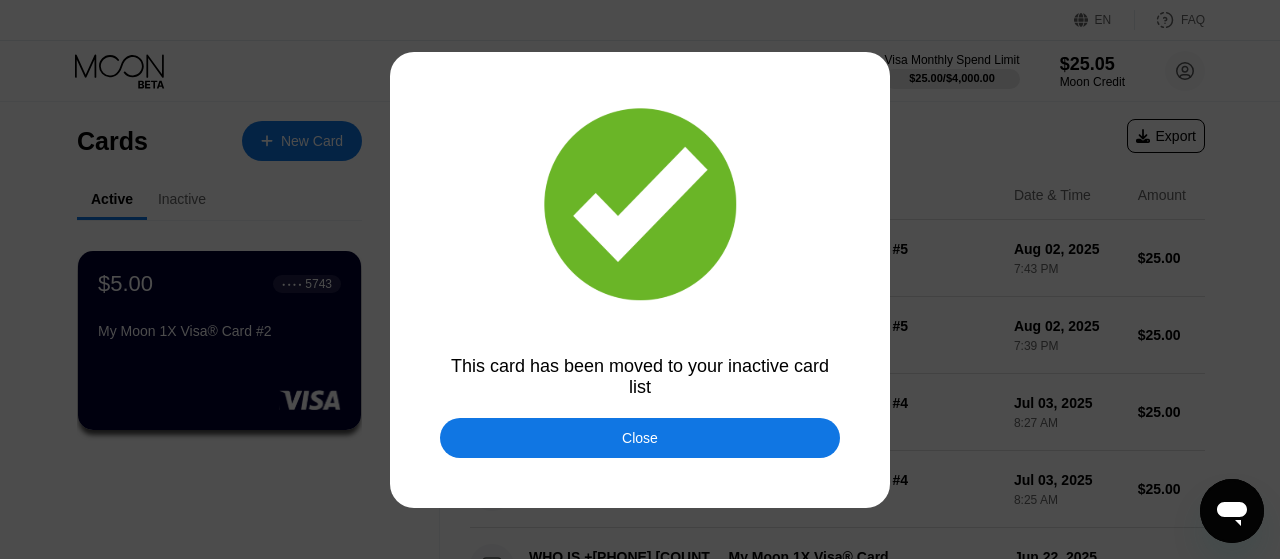 click on "Close" at bounding box center (640, 438) 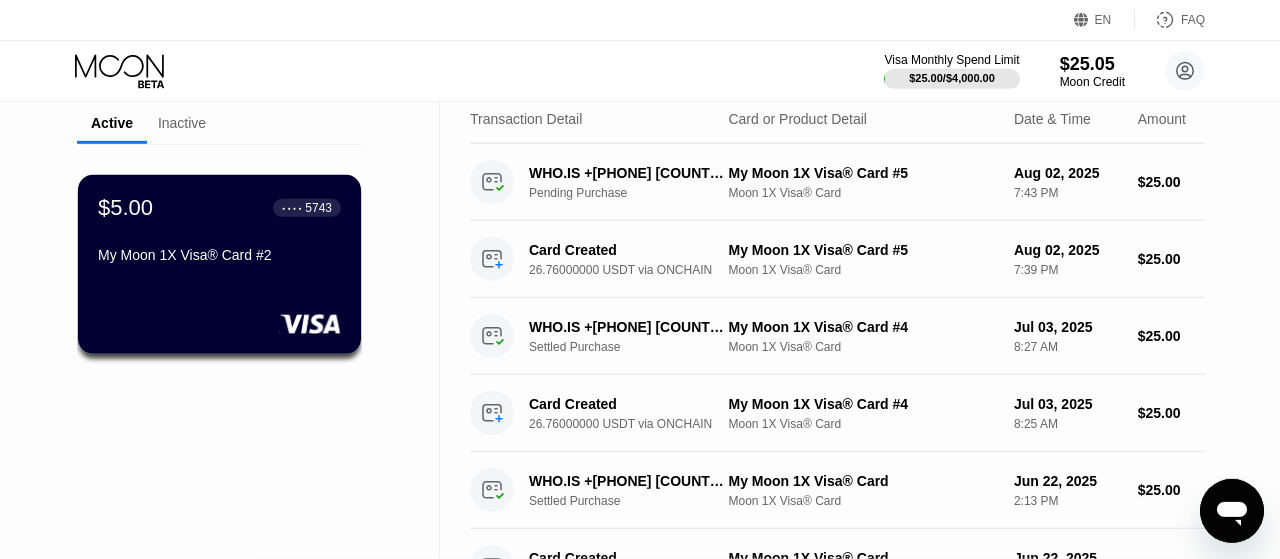 scroll, scrollTop: 0, scrollLeft: 0, axis: both 